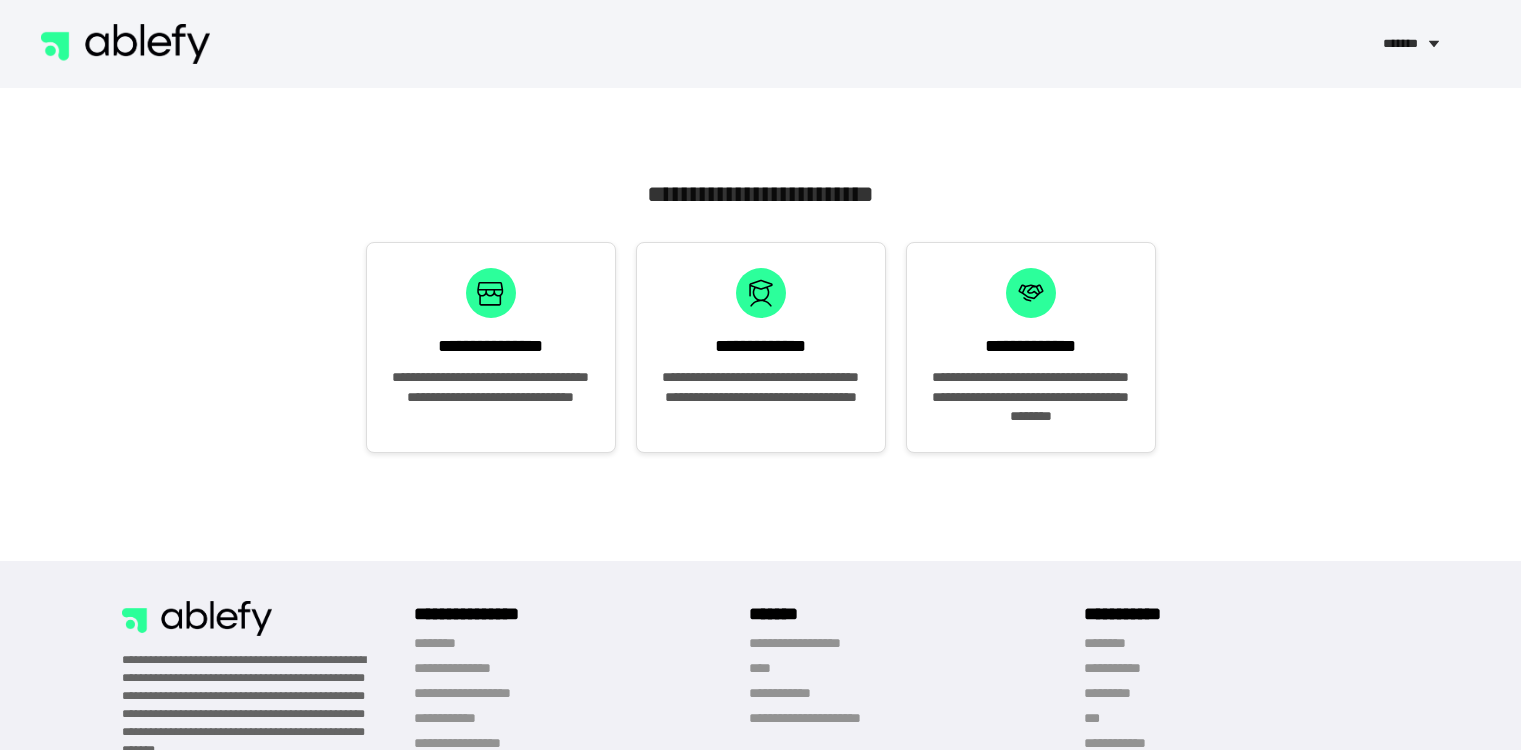 scroll, scrollTop: 0, scrollLeft: 0, axis: both 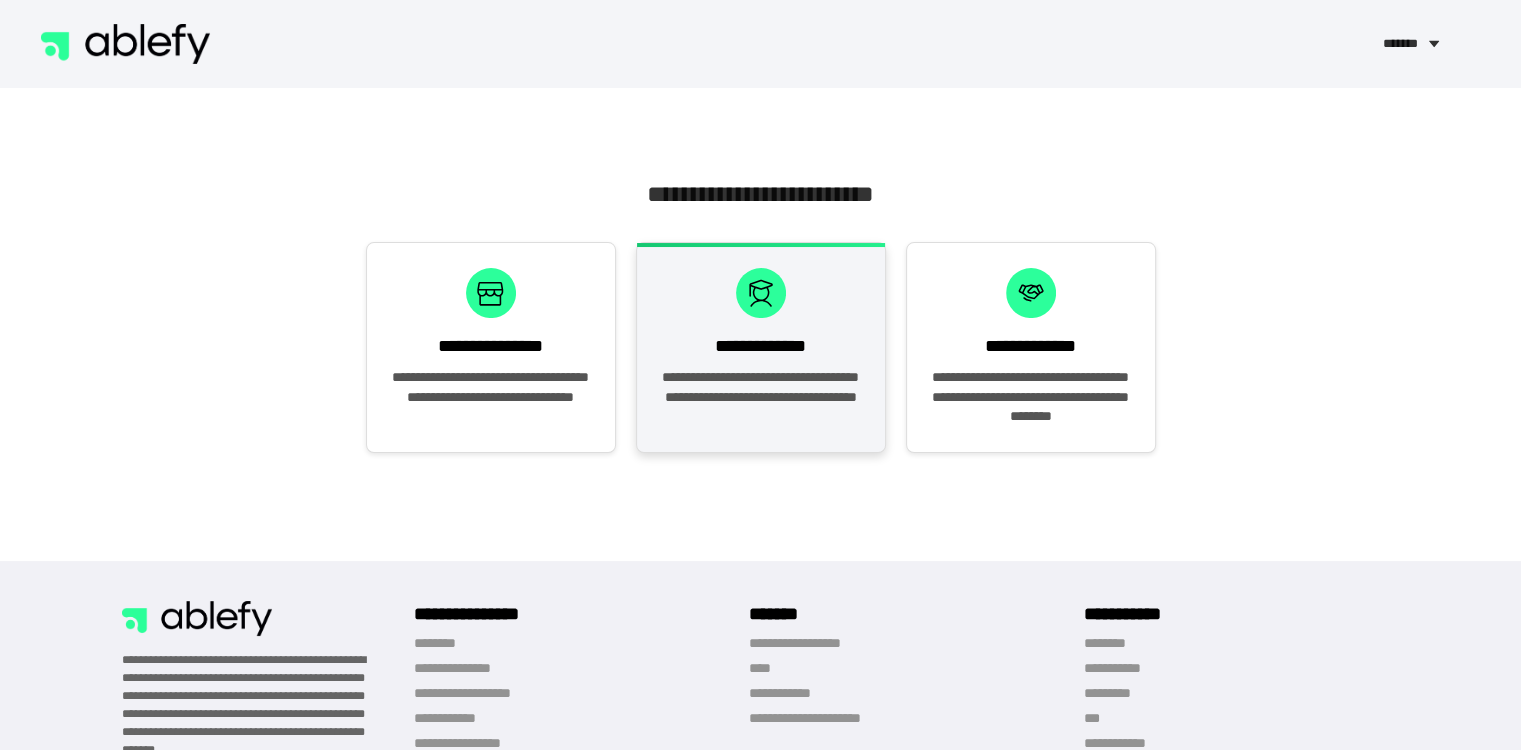 click on "**********" at bounding box center (761, 346) 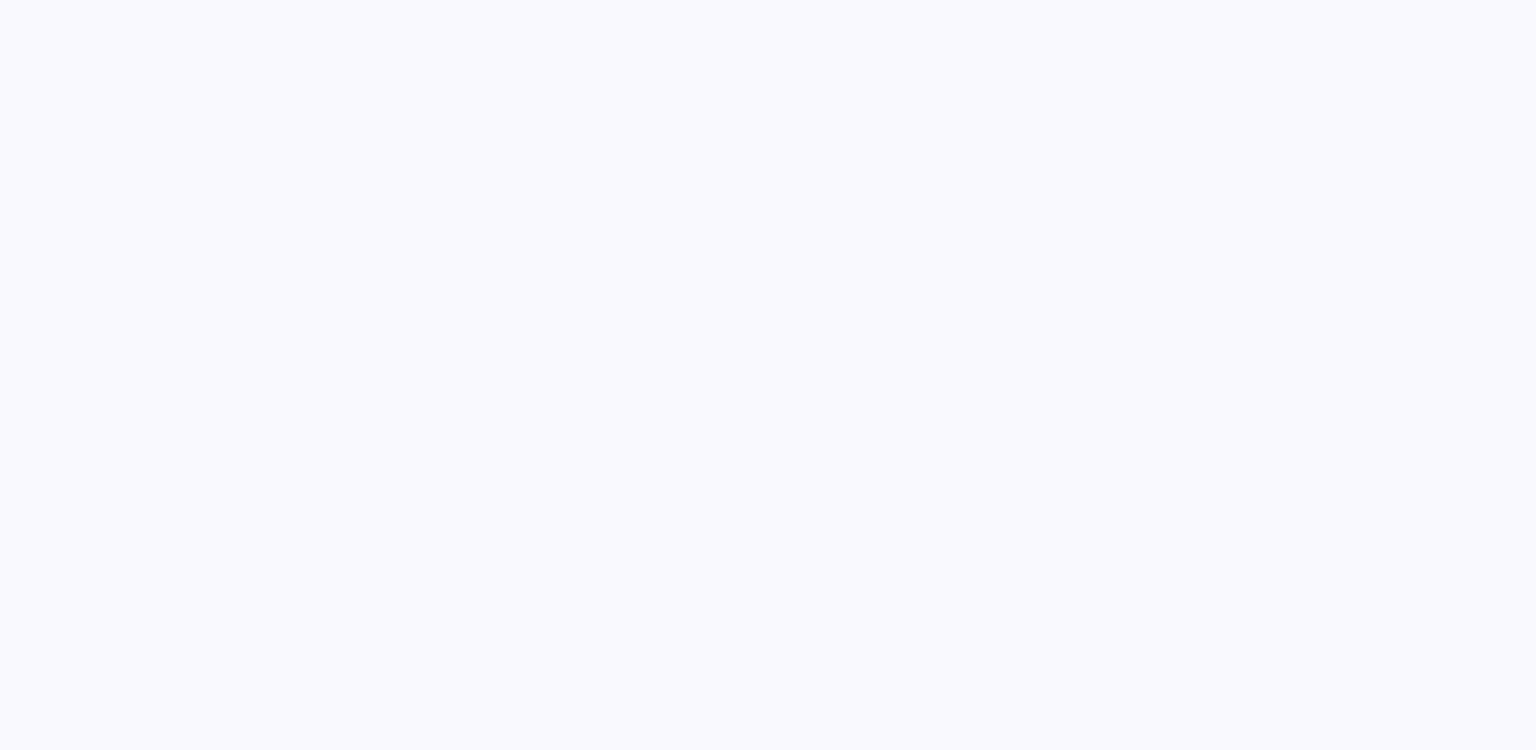 scroll, scrollTop: 0, scrollLeft: 0, axis: both 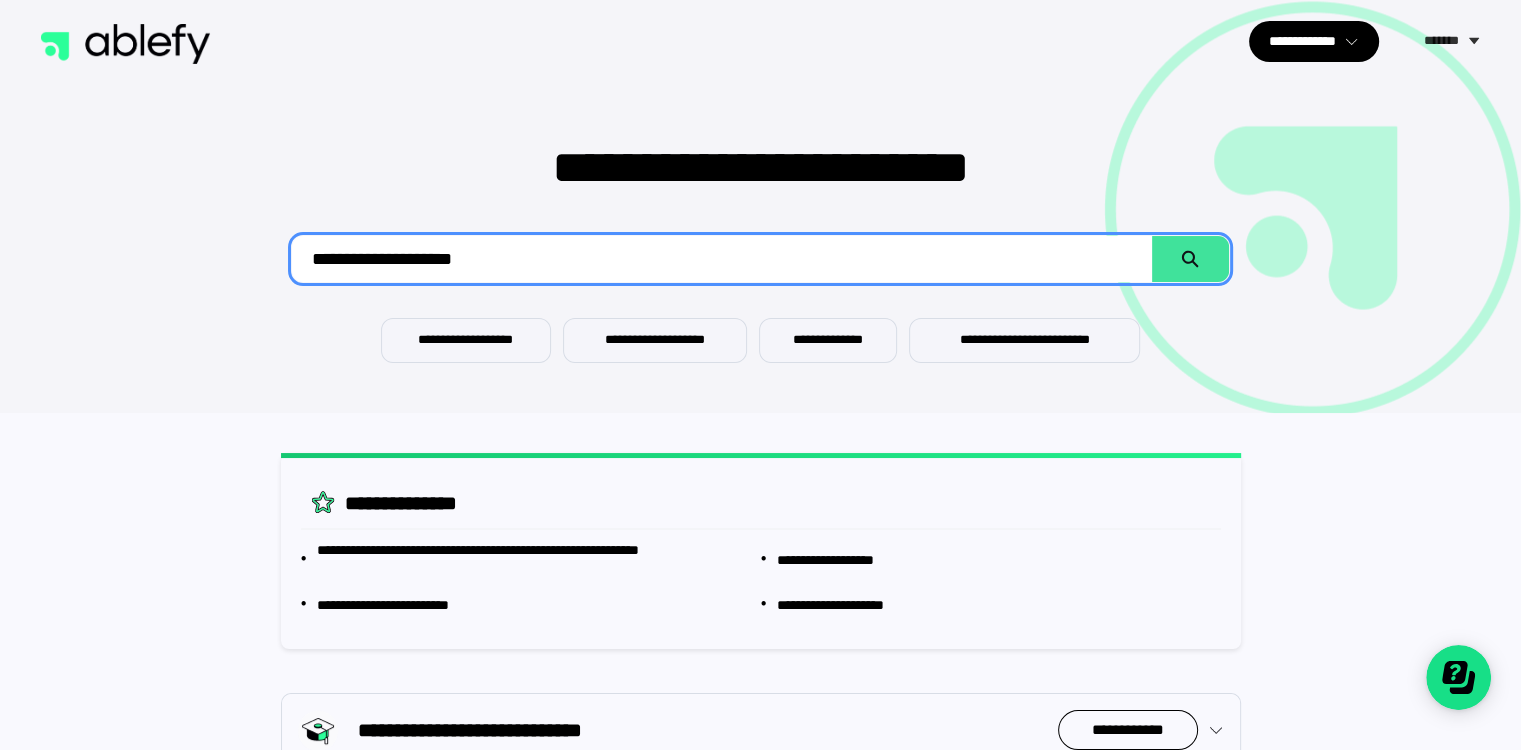 click at bounding box center [722, 259] 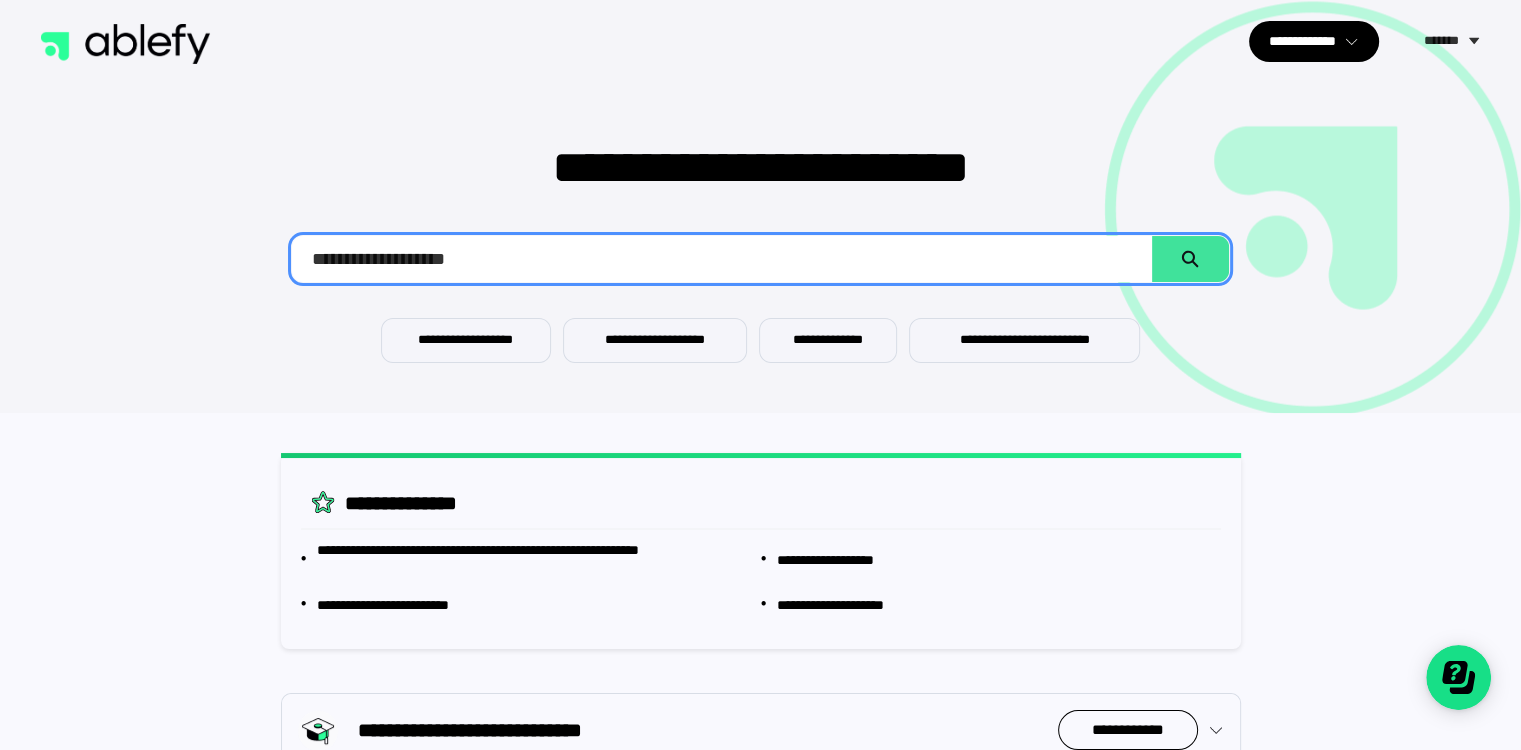 type on "**********" 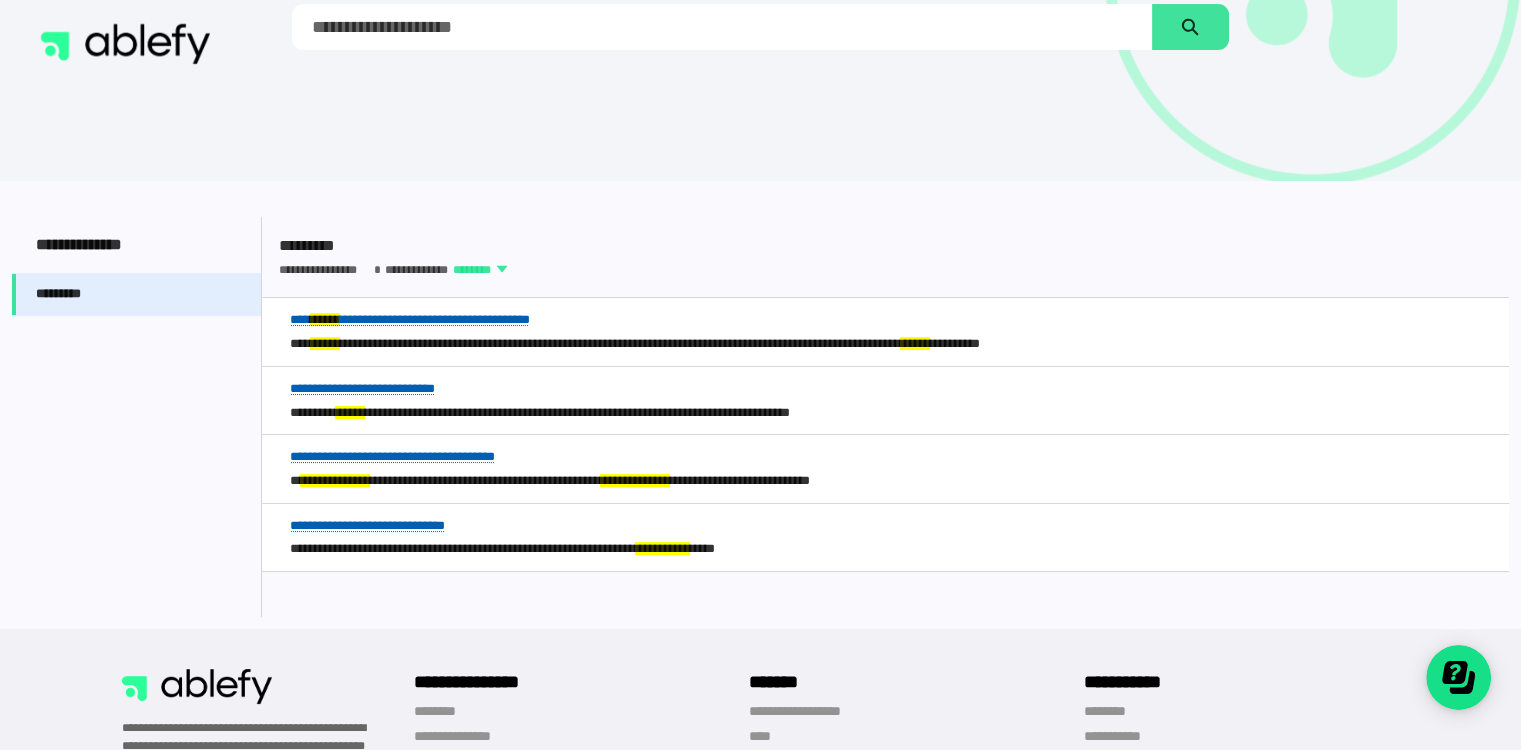 scroll, scrollTop: 0, scrollLeft: 0, axis: both 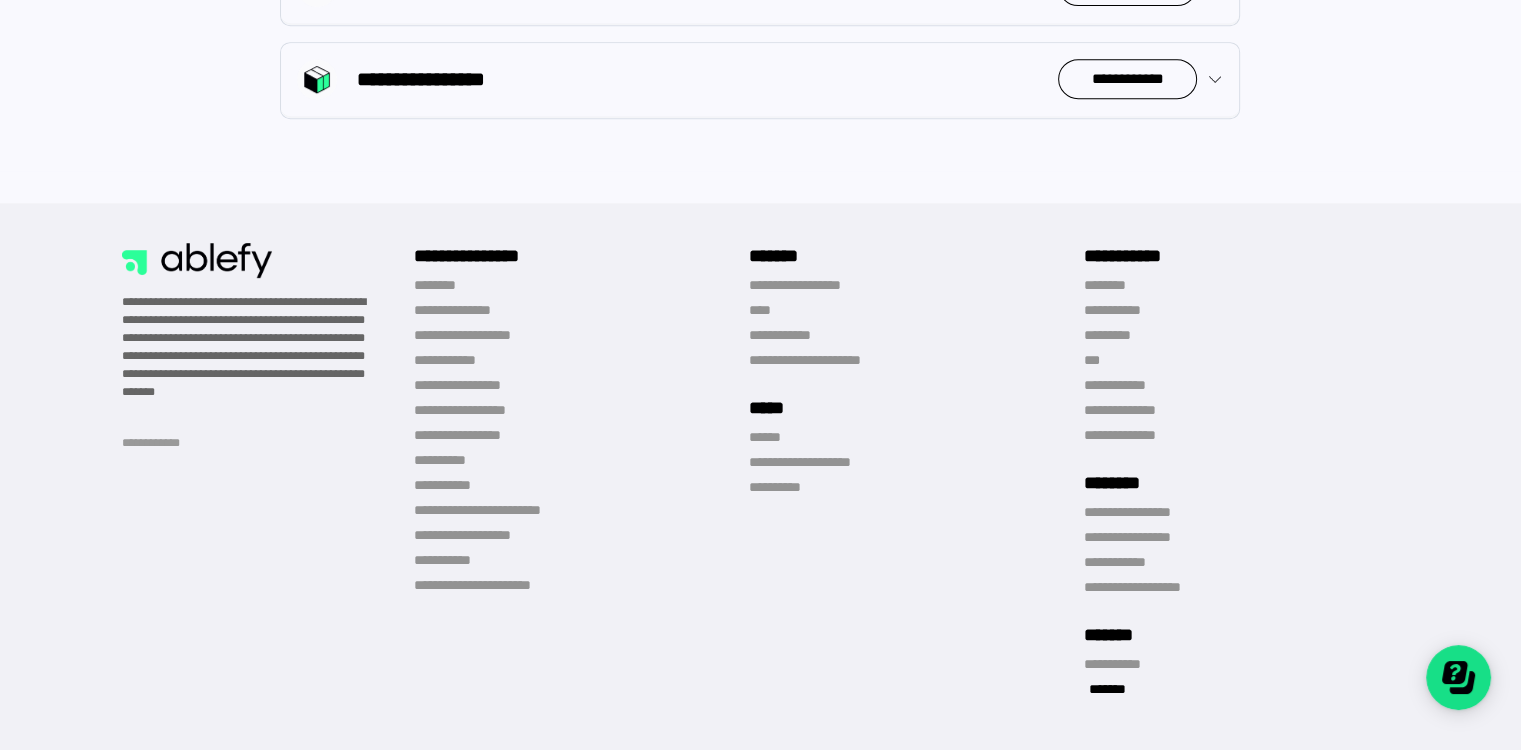 click on "*******" at bounding box center (1107, 689) 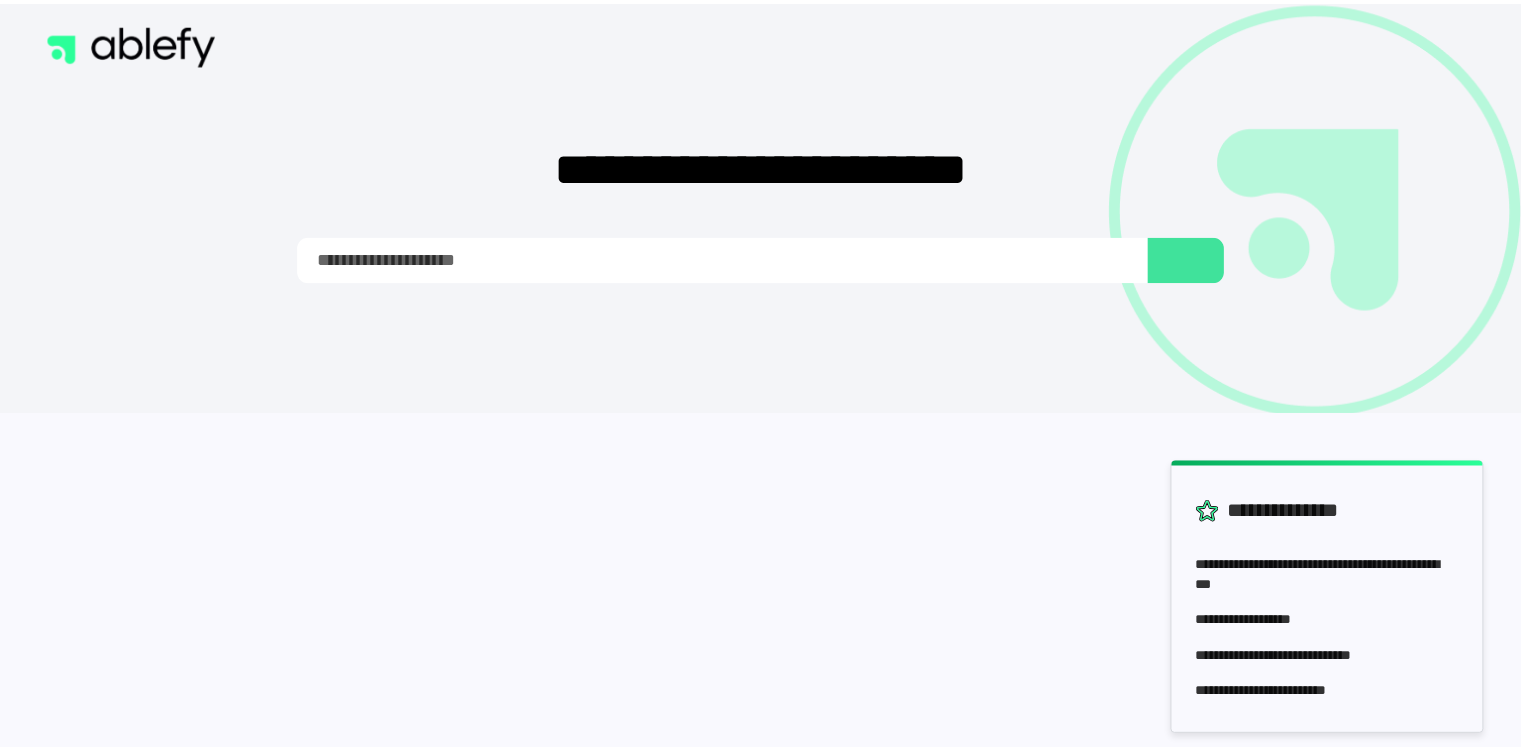 scroll, scrollTop: 0, scrollLeft: 0, axis: both 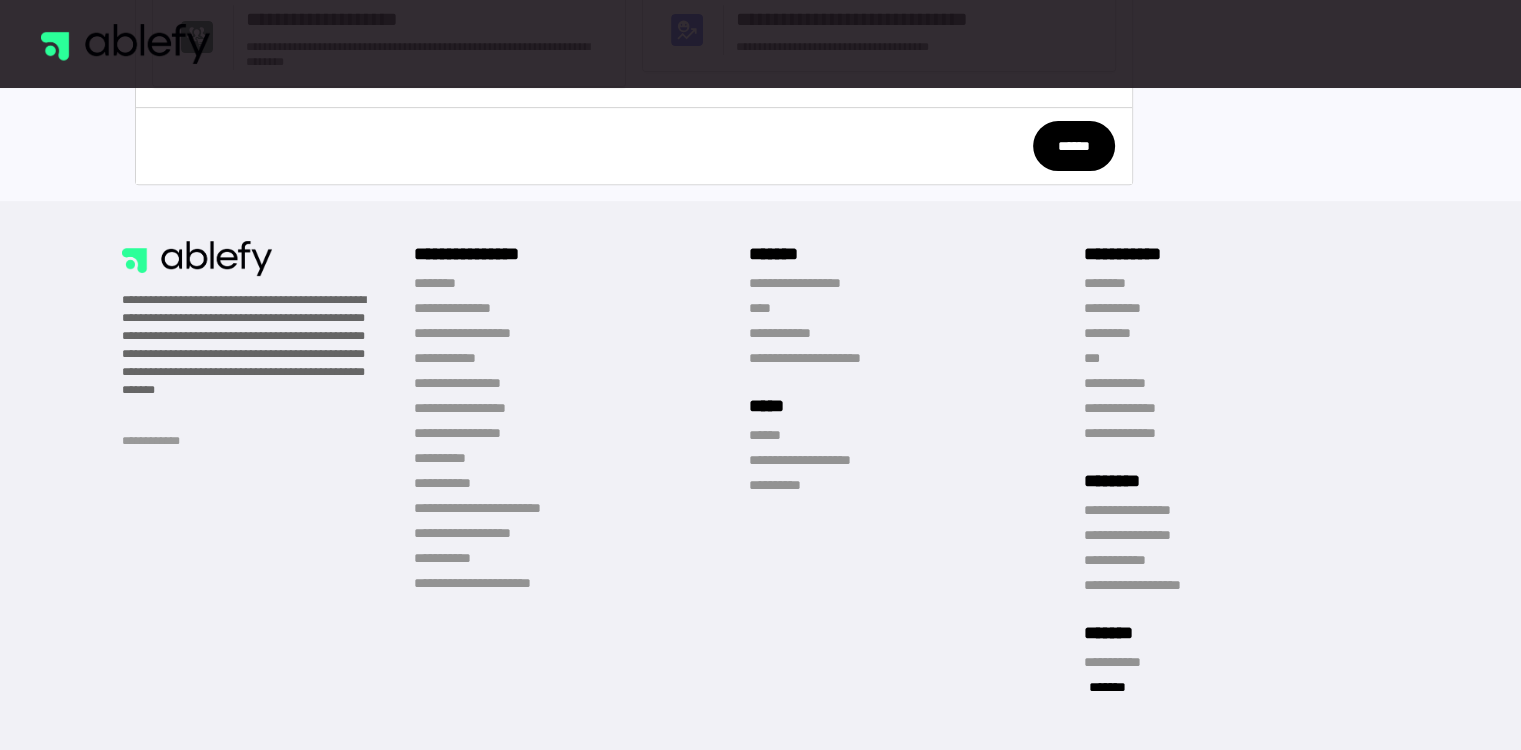 click on "*******" at bounding box center (1107, 687) 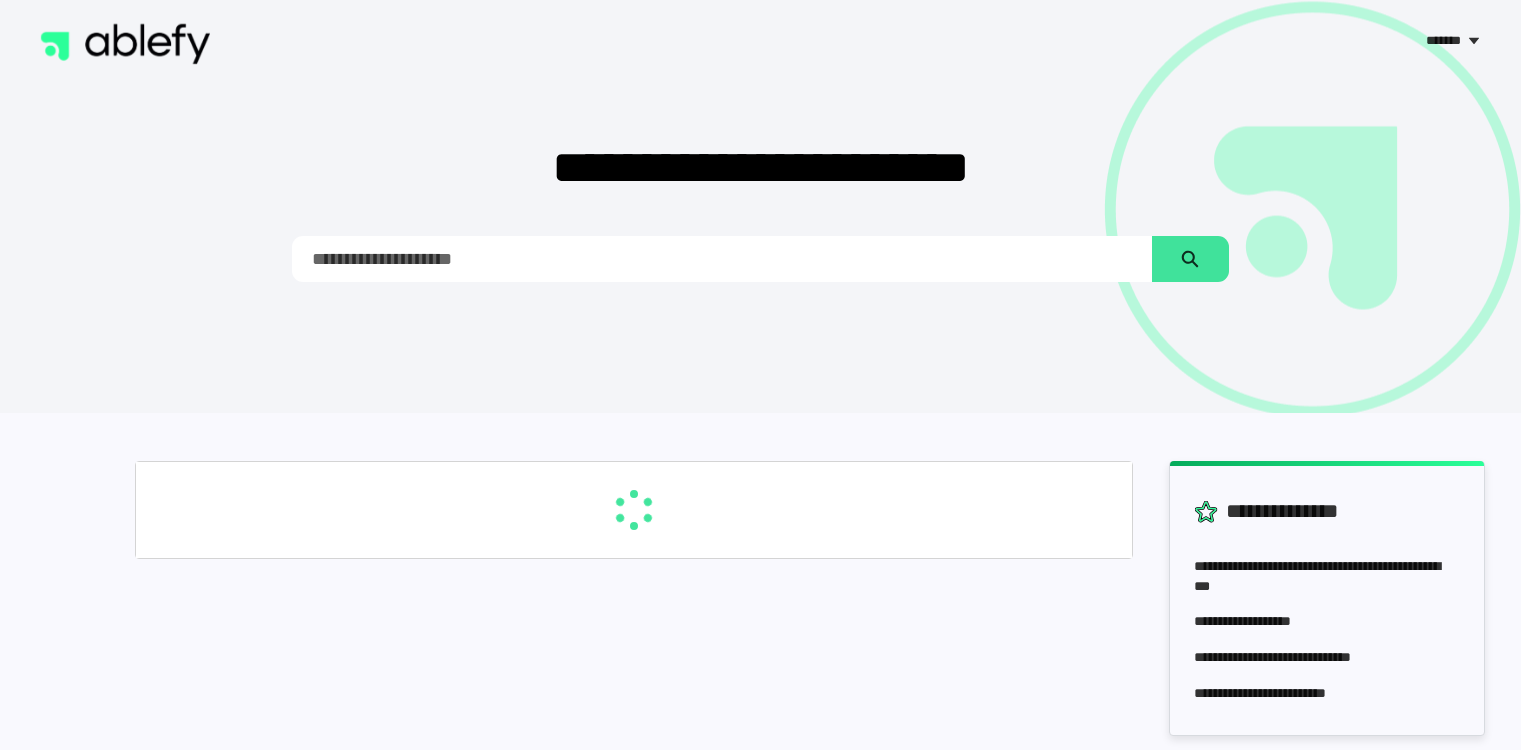 scroll, scrollTop: 0, scrollLeft: 0, axis: both 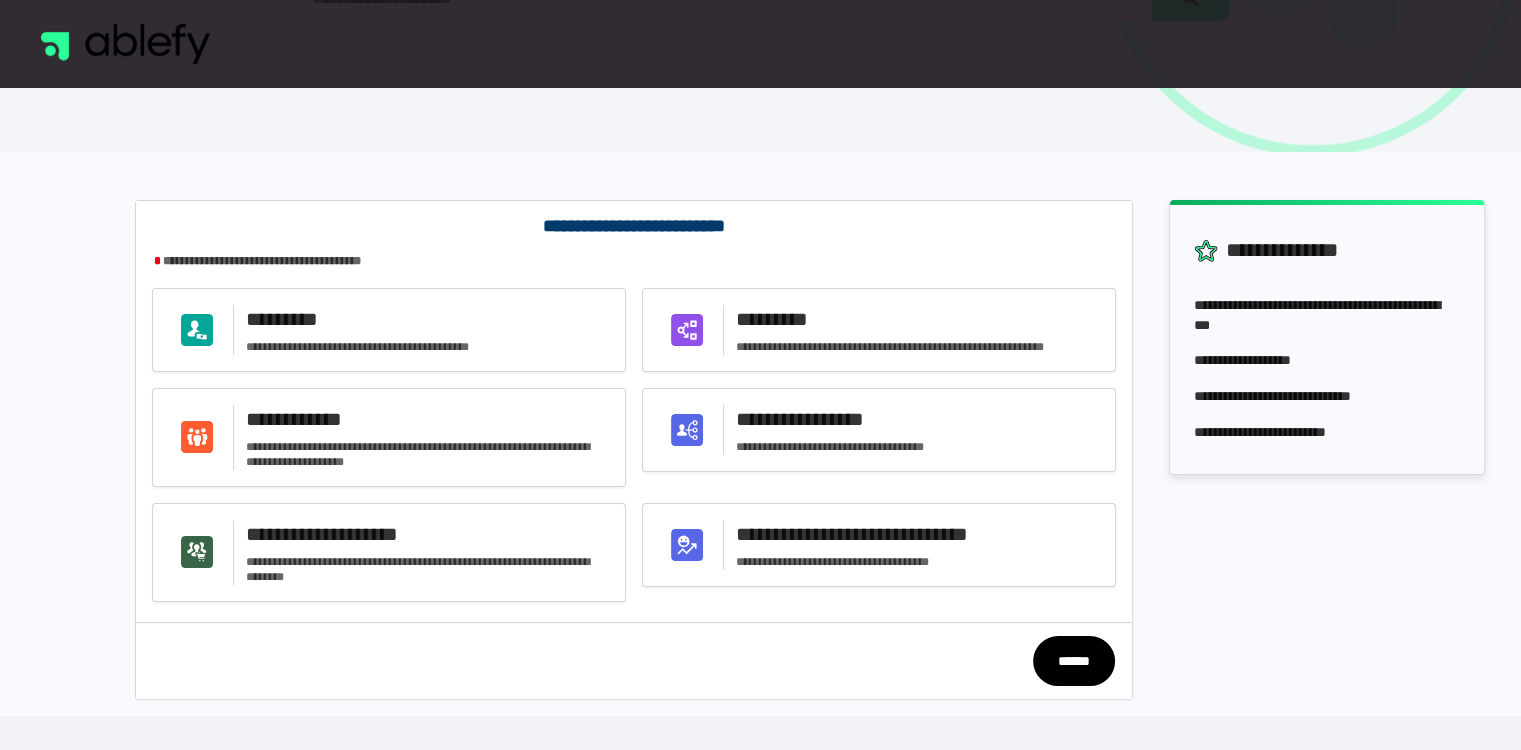 click on "******" 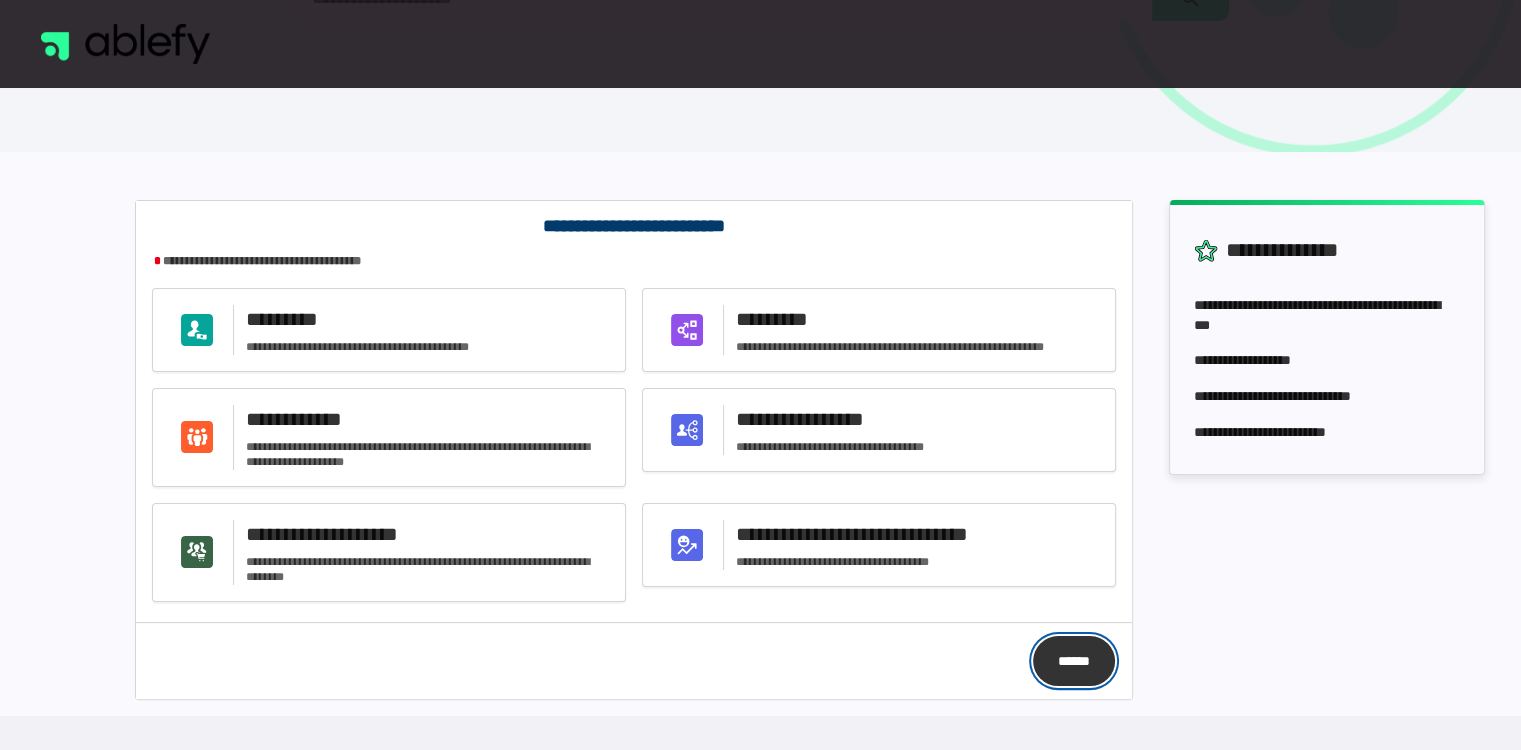 click on "******" 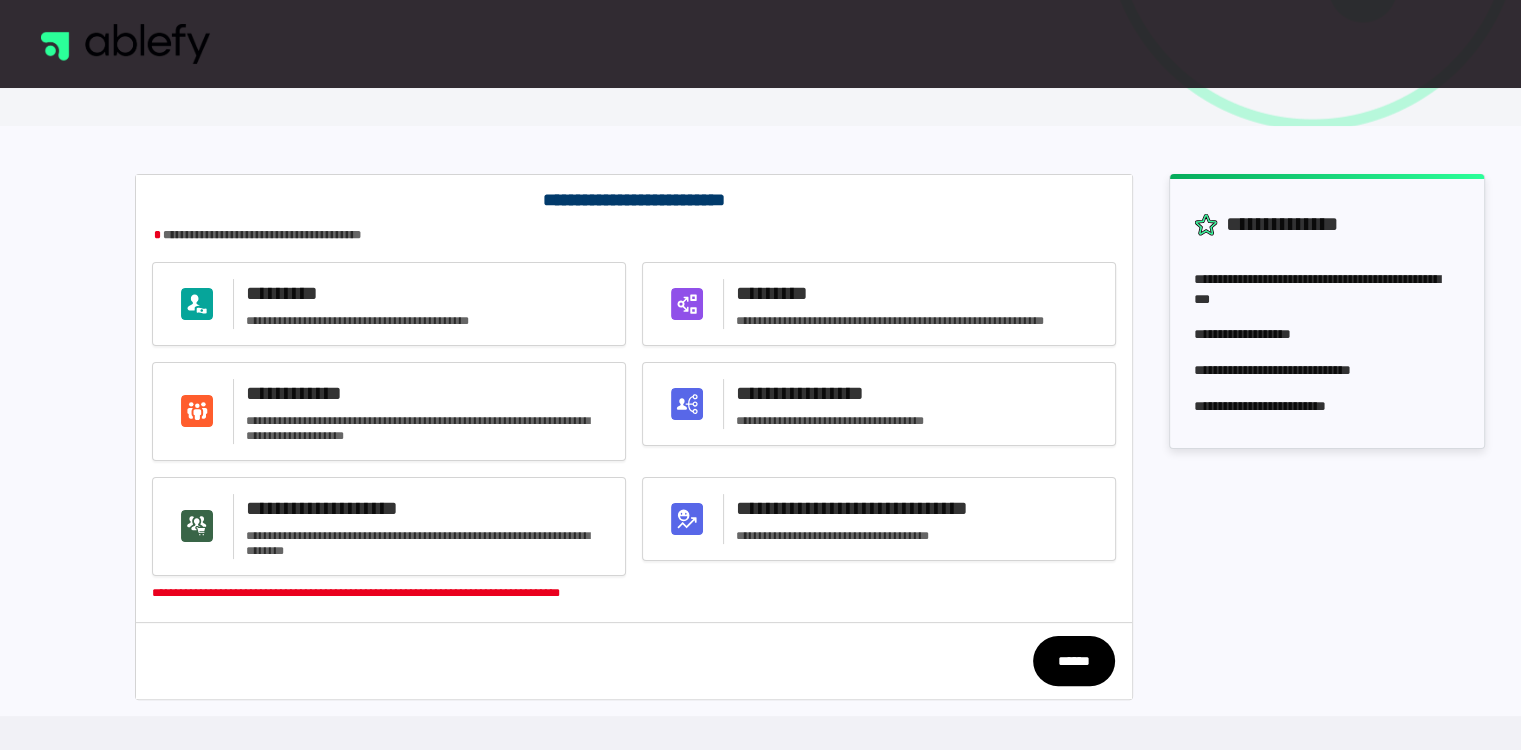 scroll, scrollTop: 402, scrollLeft: 0, axis: vertical 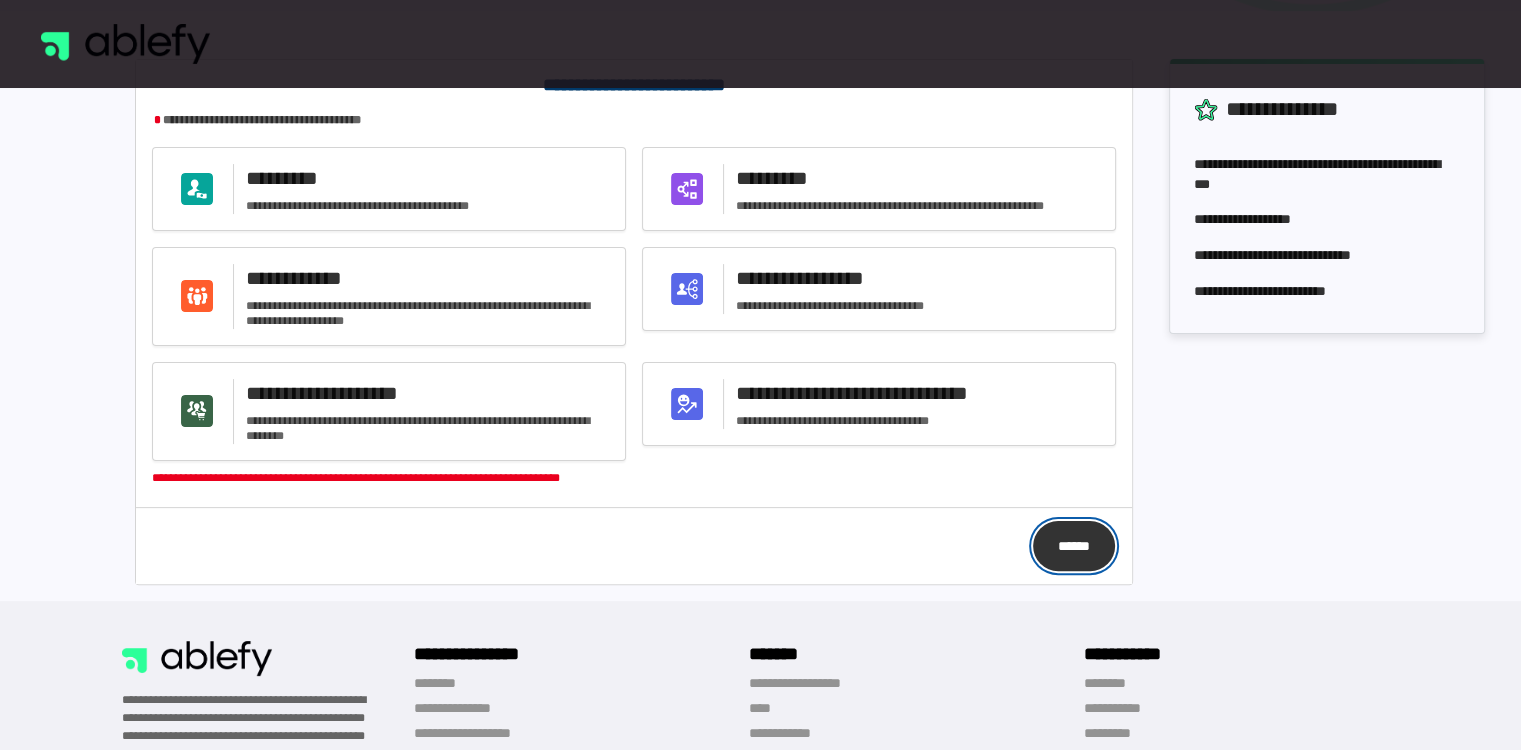 click on "******" 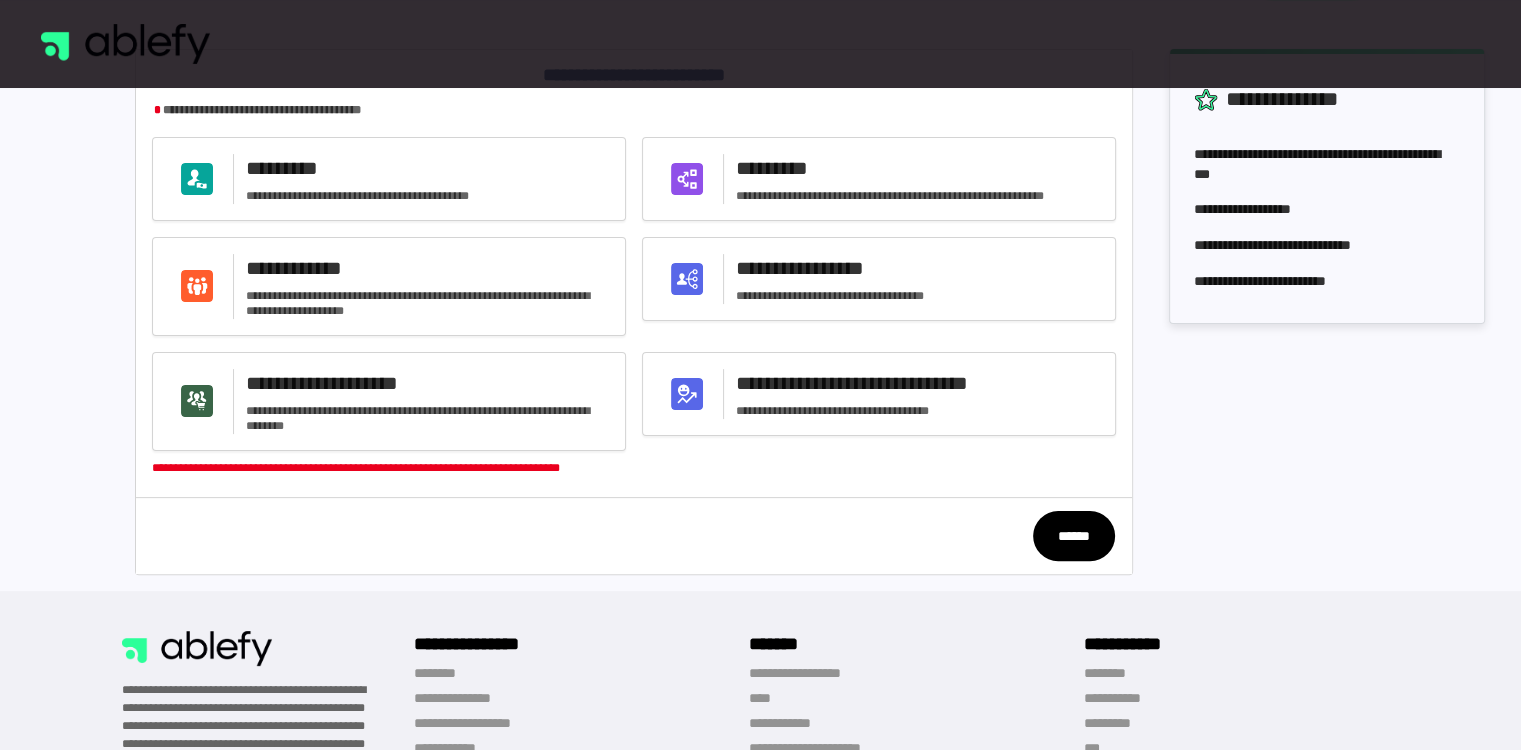 scroll, scrollTop: 461, scrollLeft: 0, axis: vertical 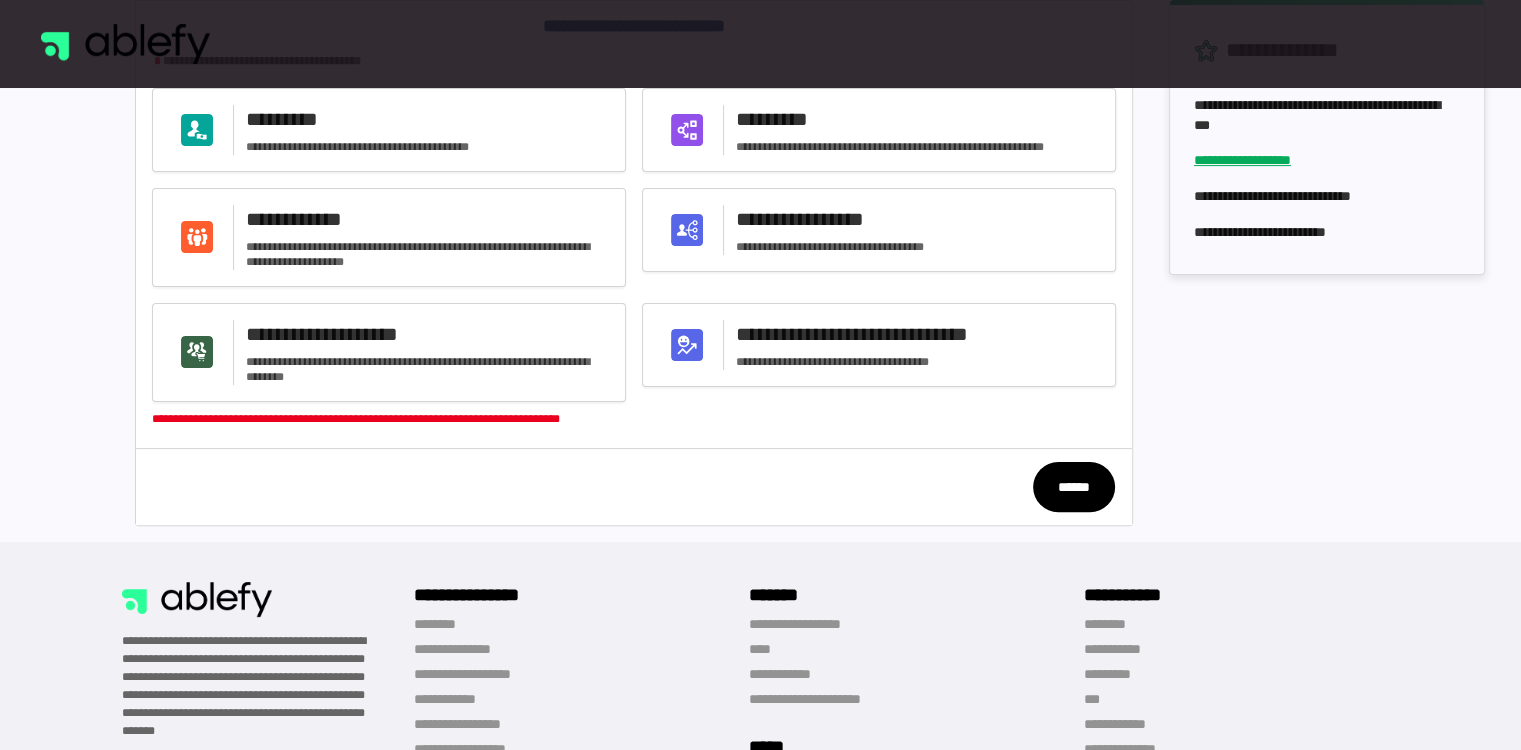 click on "**********" at bounding box center [1242, 160] 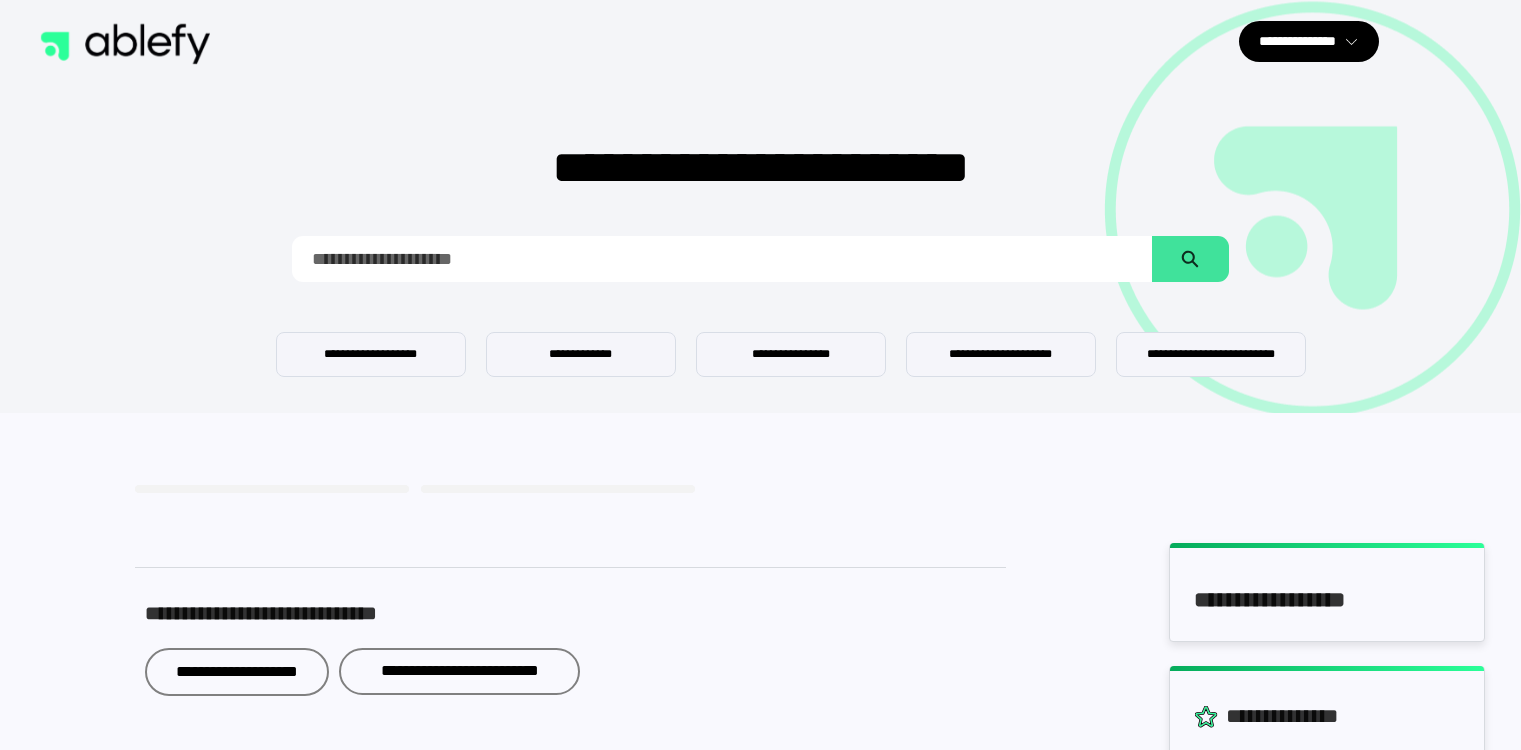 scroll, scrollTop: 0, scrollLeft: 0, axis: both 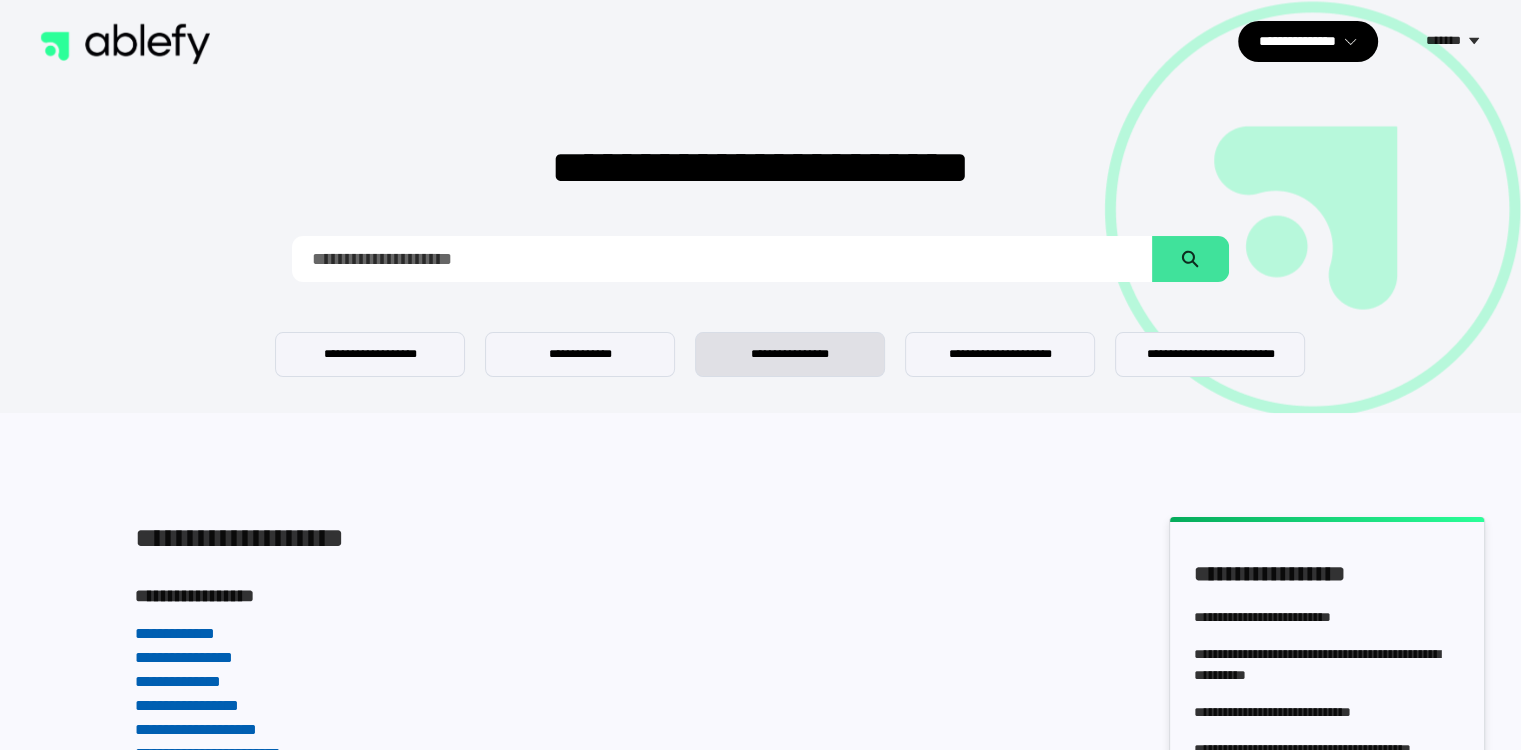 click on "**********" at bounding box center [790, 354] 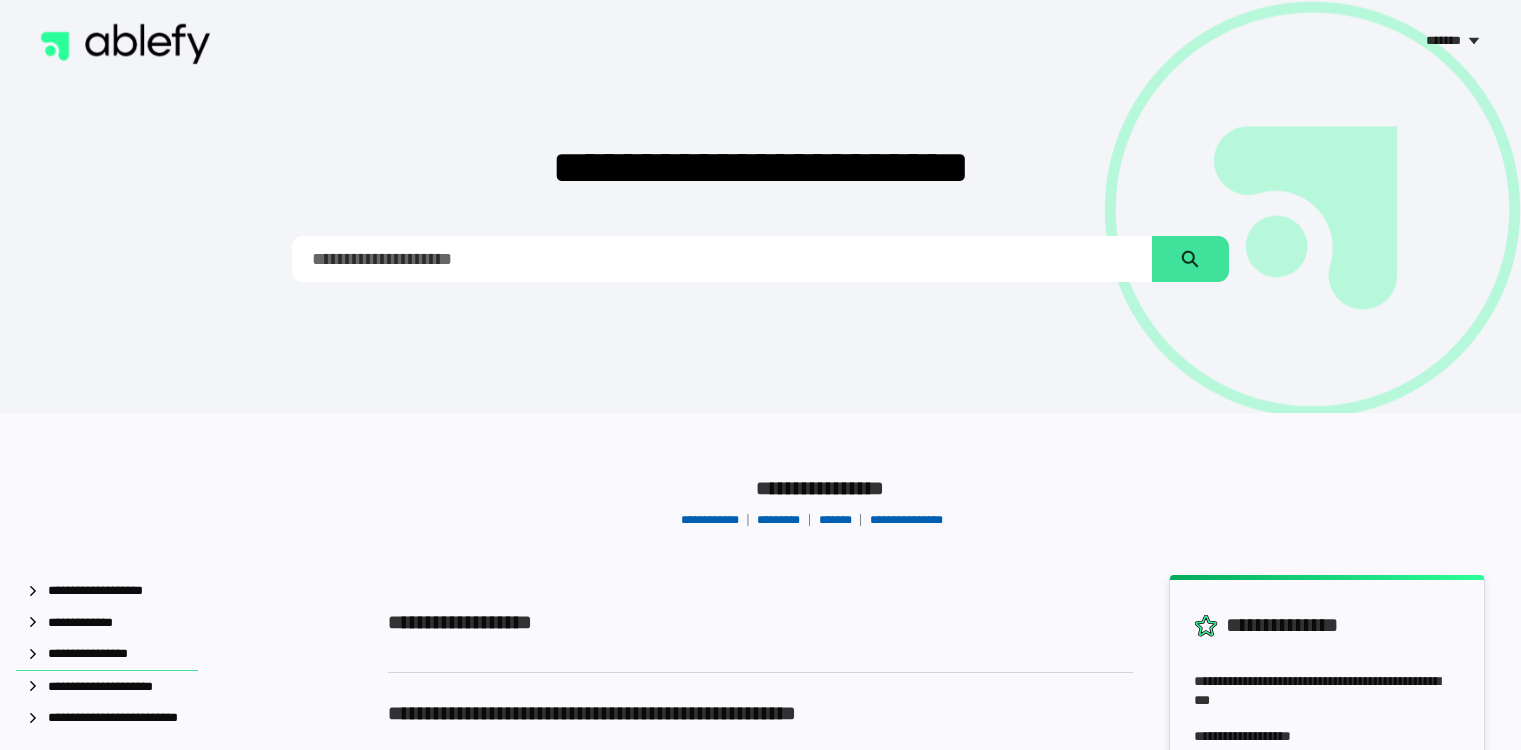 scroll, scrollTop: 0, scrollLeft: 0, axis: both 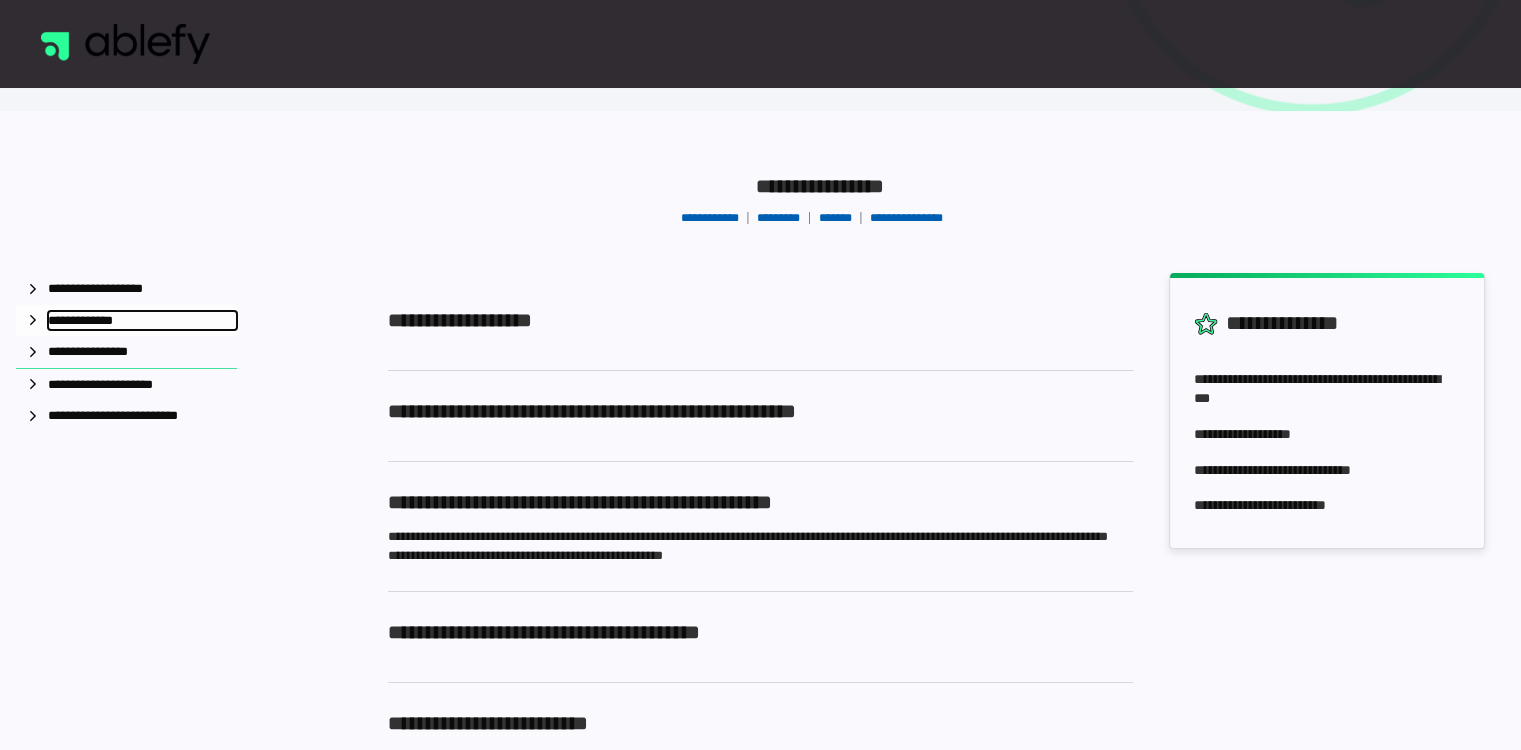 click on "**********" at bounding box center (93, 321) 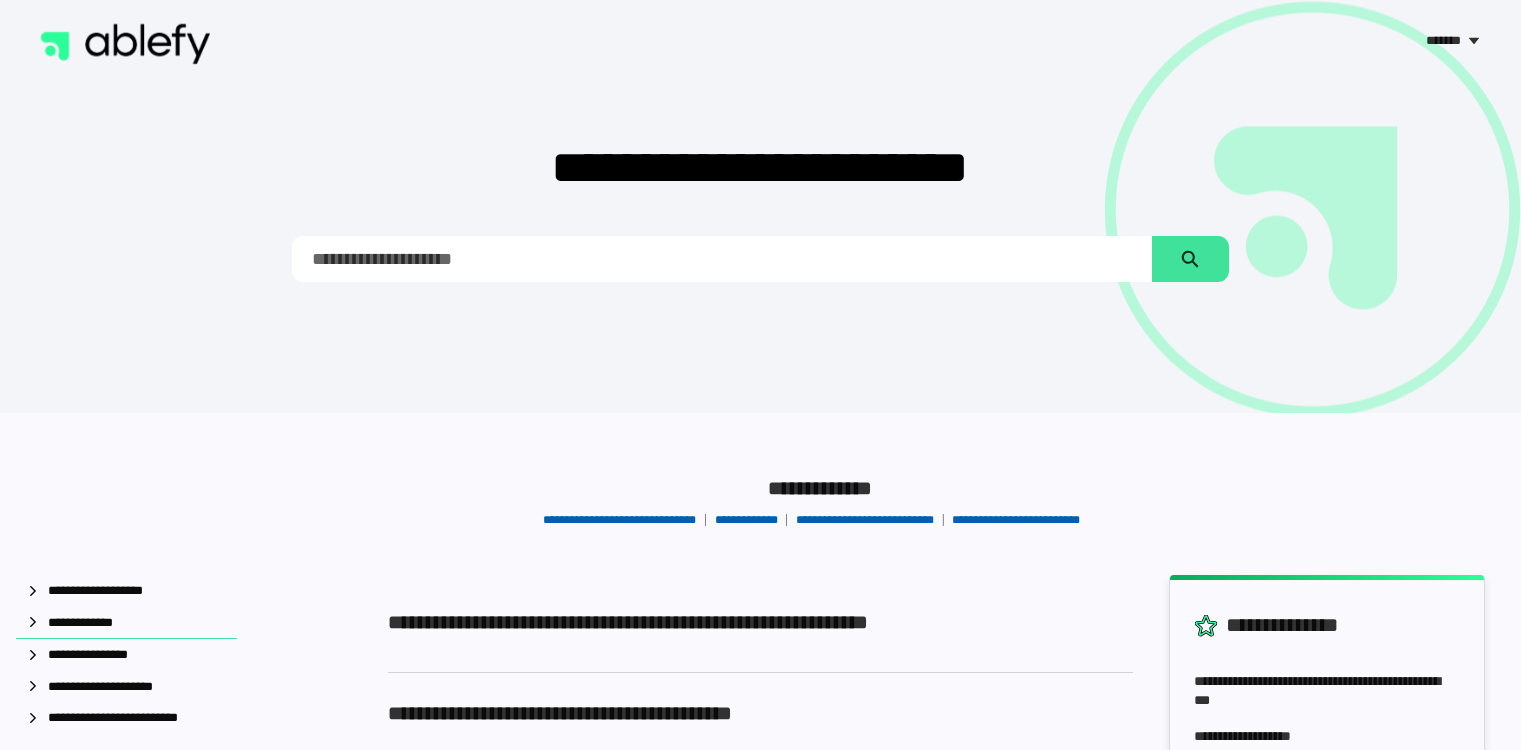 scroll, scrollTop: 0, scrollLeft: 0, axis: both 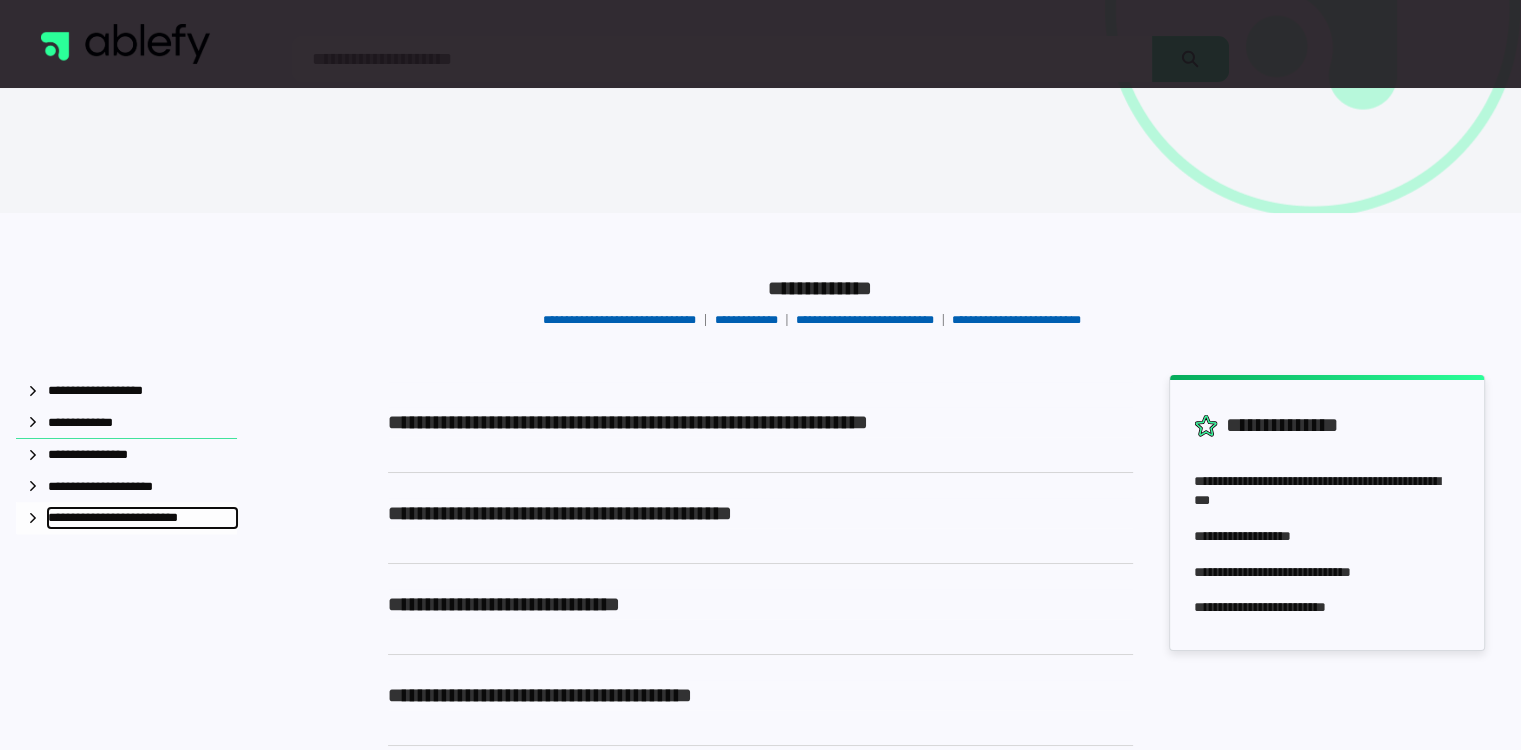 click on "**********" at bounding box center [132, 518] 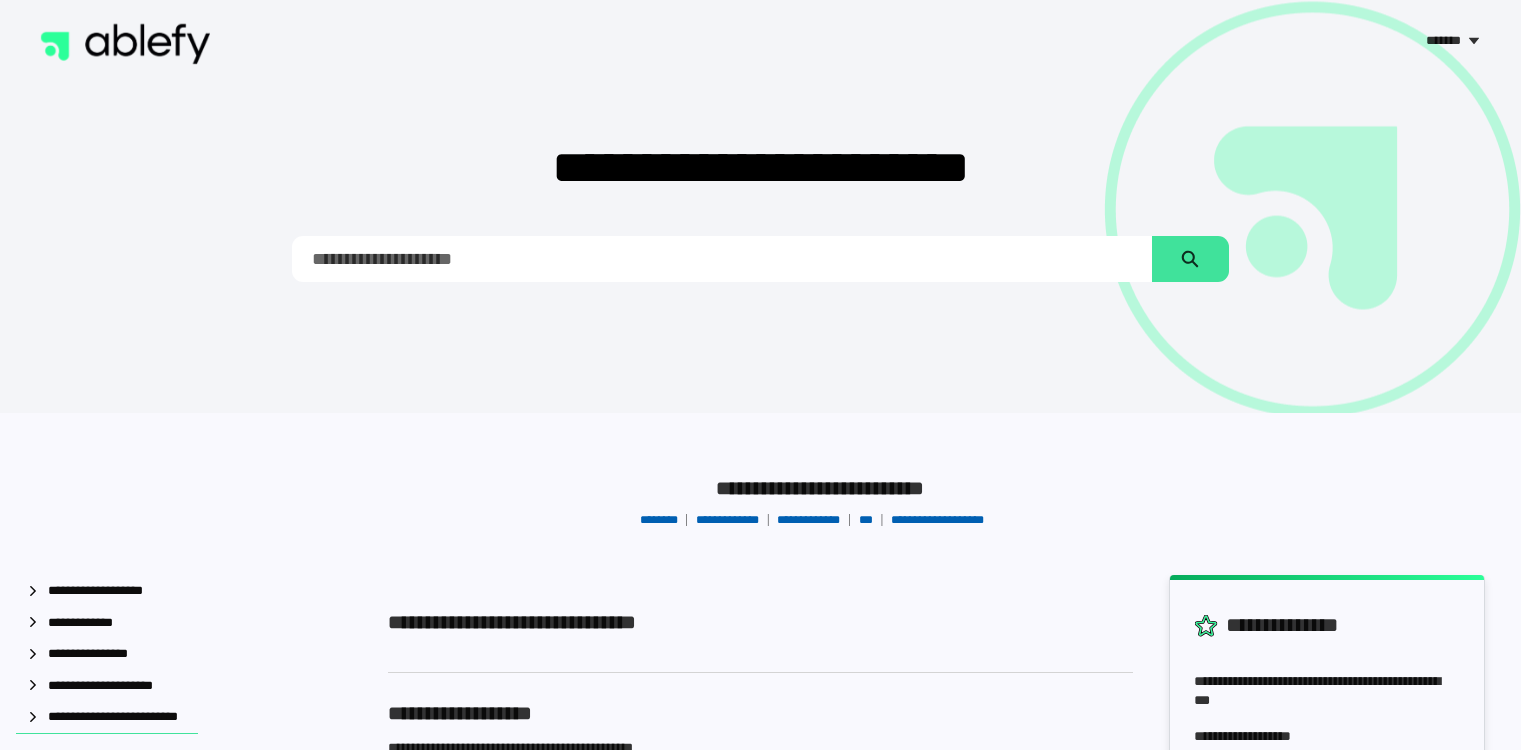 scroll, scrollTop: 0, scrollLeft: 0, axis: both 